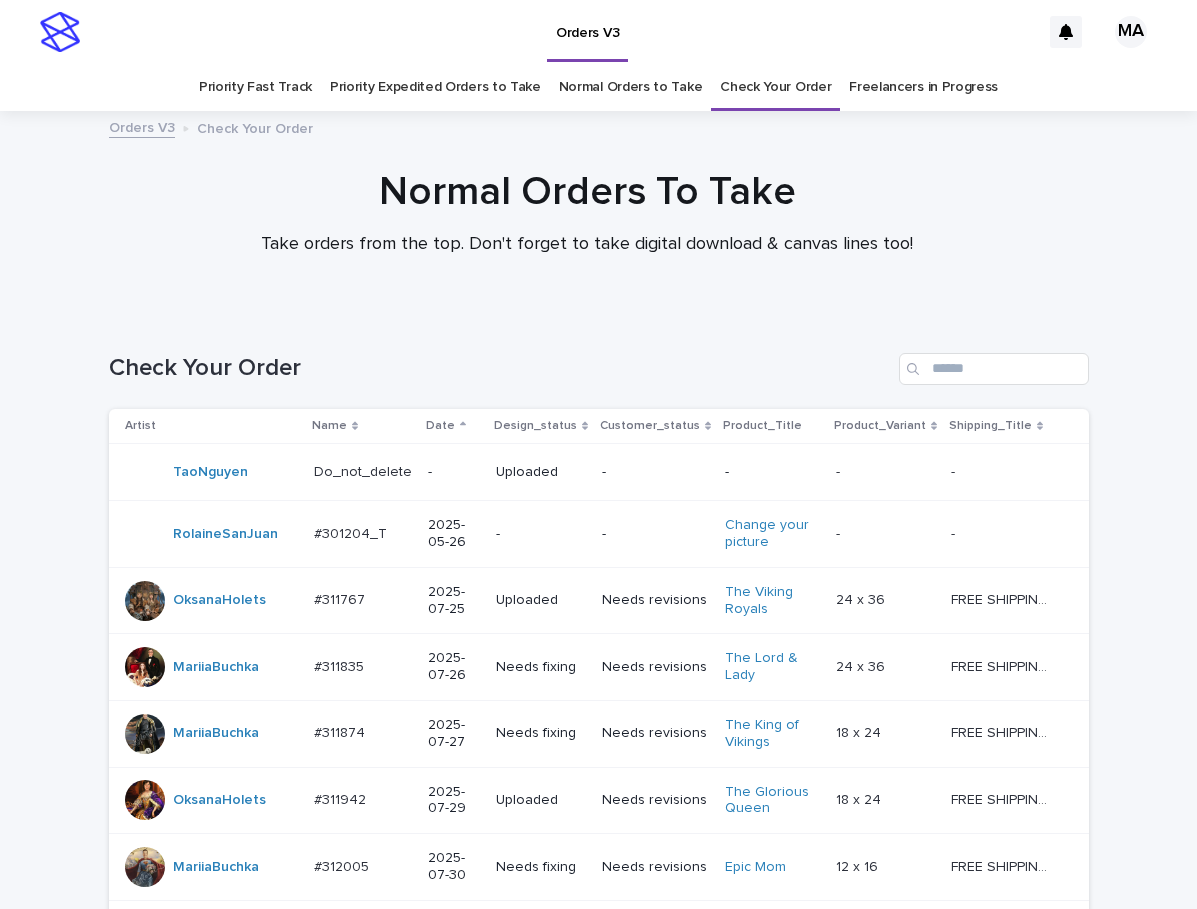 scroll, scrollTop: 0, scrollLeft: 0, axis: both 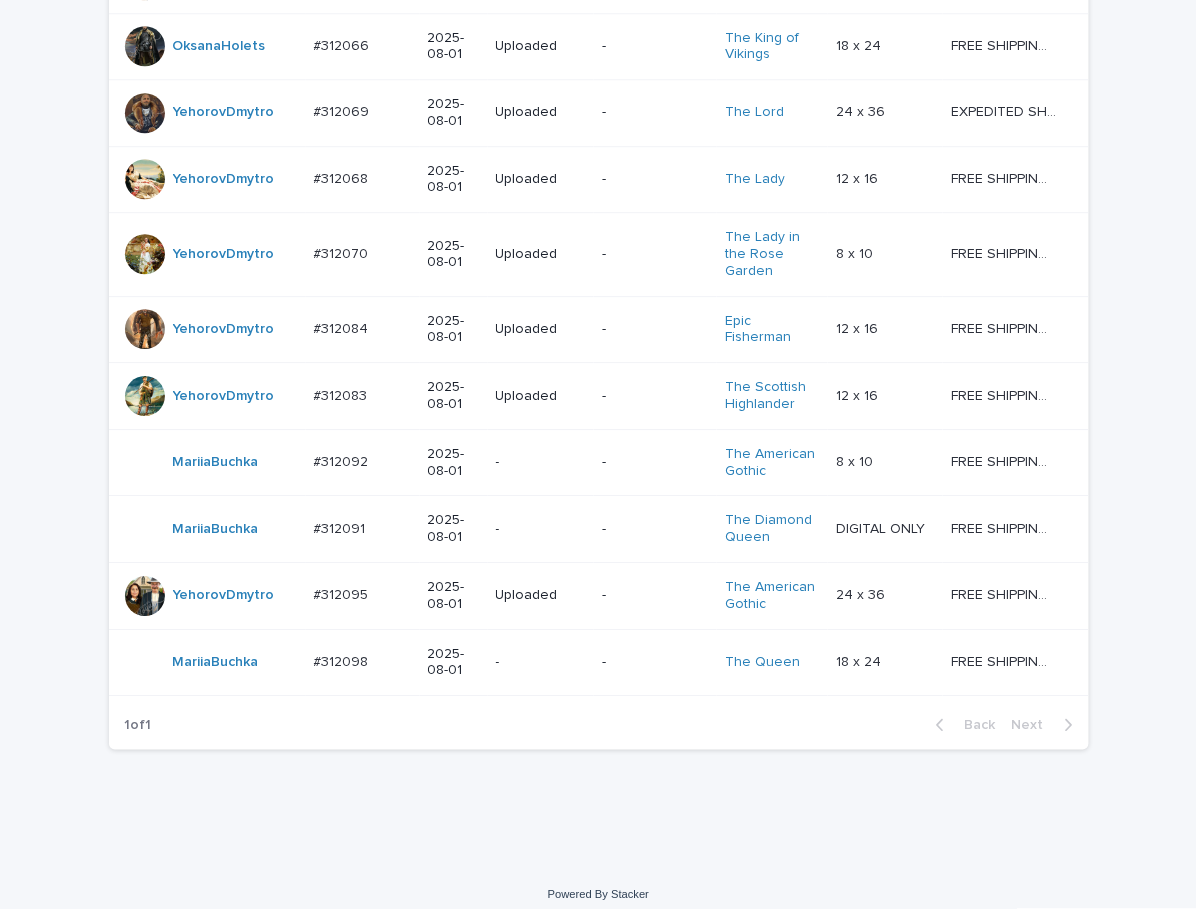 click on "Loading... Saving… Loading... Saving… Check Your Order Artist Name Date Design_status Customer_status Product_Title Product_Variant Shipping_Title TaoNguyen   Do_not_delete Do_not_delete   - Uploaded - - - -   - -   RolaineSanJuan   #301204_T #301204_T   2025-05-26 - - Change your picture   - -   - -   OksanaHolets   #311767 #311767   2025-07-25 Uploaded Needs revisions The Viking Royals   24 x 36 24 x 36   FREE SHIPPING - preview in 1-2 business days, after your approval delivery will take 5-10 b.d. FREE SHIPPING - preview in 1-2 business days, after your approval delivery will take 5-10 b.d.   MariiaBuchka   #311835 #311835   2025-07-26 Needs fixing Needs revisions The Lord & Lady   24 x 36 24 x 36   FREE SHIPPING - preview in 1-2 business days, after your approval delivery will take 5-10 b.d. FREE SHIPPING - preview in 1-2 business days, after your approval delivery will take 5-10 b.d.   MariiaBuchka   #311874 #311874   2025-07-27 Needs fixing Needs revisions The King of Vikings   18 x 24" at bounding box center [598, -121] 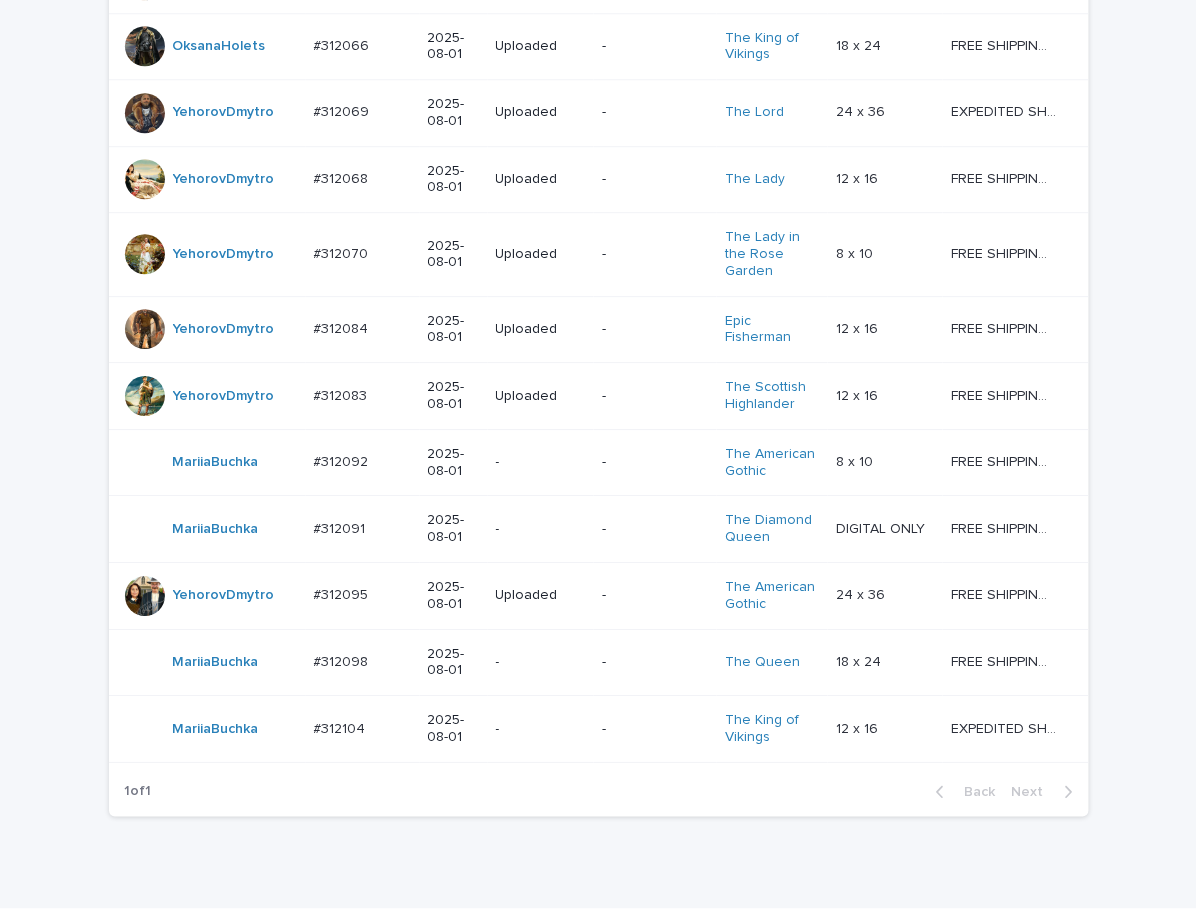 click on "Loading... Saving… Loading... Saving… Check Your Order Artist Name Date Design_status Customer_status Product_Title Product_Variant Shipping_Title TaoNguyen   Do_not_delete Do_not_delete   - Uploaded - - - -   - -   RolaineSanJuan   #301204_T #301204_T   2025-05-26 - - Change your picture   - -   - -   OksanaHolets   #311767 #311767   2025-07-25 Uploaded Needs revisions The Viking Royals   24 x 36 24 x 36   FREE SHIPPING - preview in 1-2 business days, after your approval delivery will take 5-10 b.d. FREE SHIPPING - preview in 1-2 business days, after your approval delivery will take 5-10 b.d.   MariiaBuchka   #311835 #311835   2025-07-26 Needs fixing Needs revisions The Lord & Lady   24 x 36 24 x 36   FREE SHIPPING - preview in 1-2 business days, after your approval delivery will take 5-10 b.d. FREE SHIPPING - preview in 1-2 business days, after your approval delivery will take 5-10 b.d.   MariiaBuchka   #311874 #311874   2025-07-27 Needs fixing Needs revisions The King of Vikings   18 x 24" at bounding box center (599, -112) 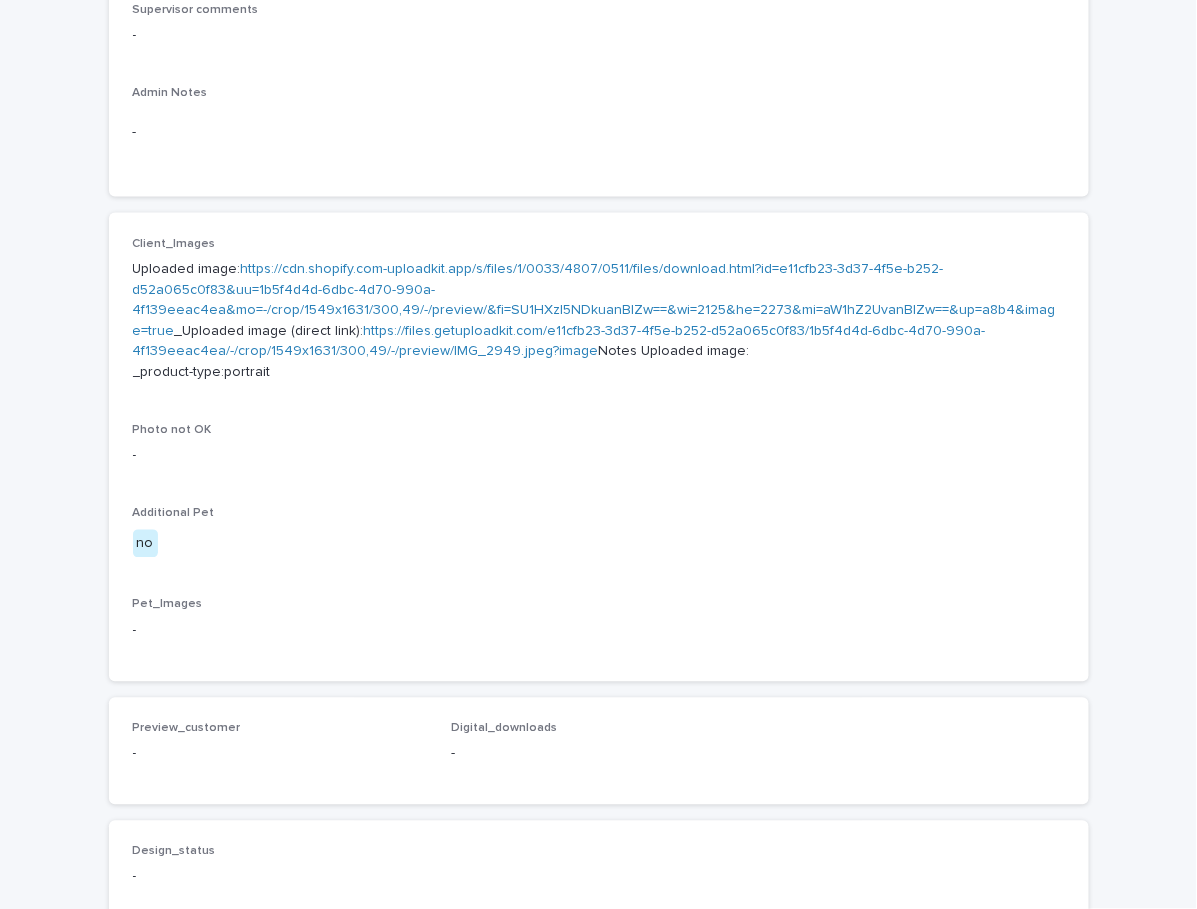scroll, scrollTop: 699, scrollLeft: 0, axis: vertical 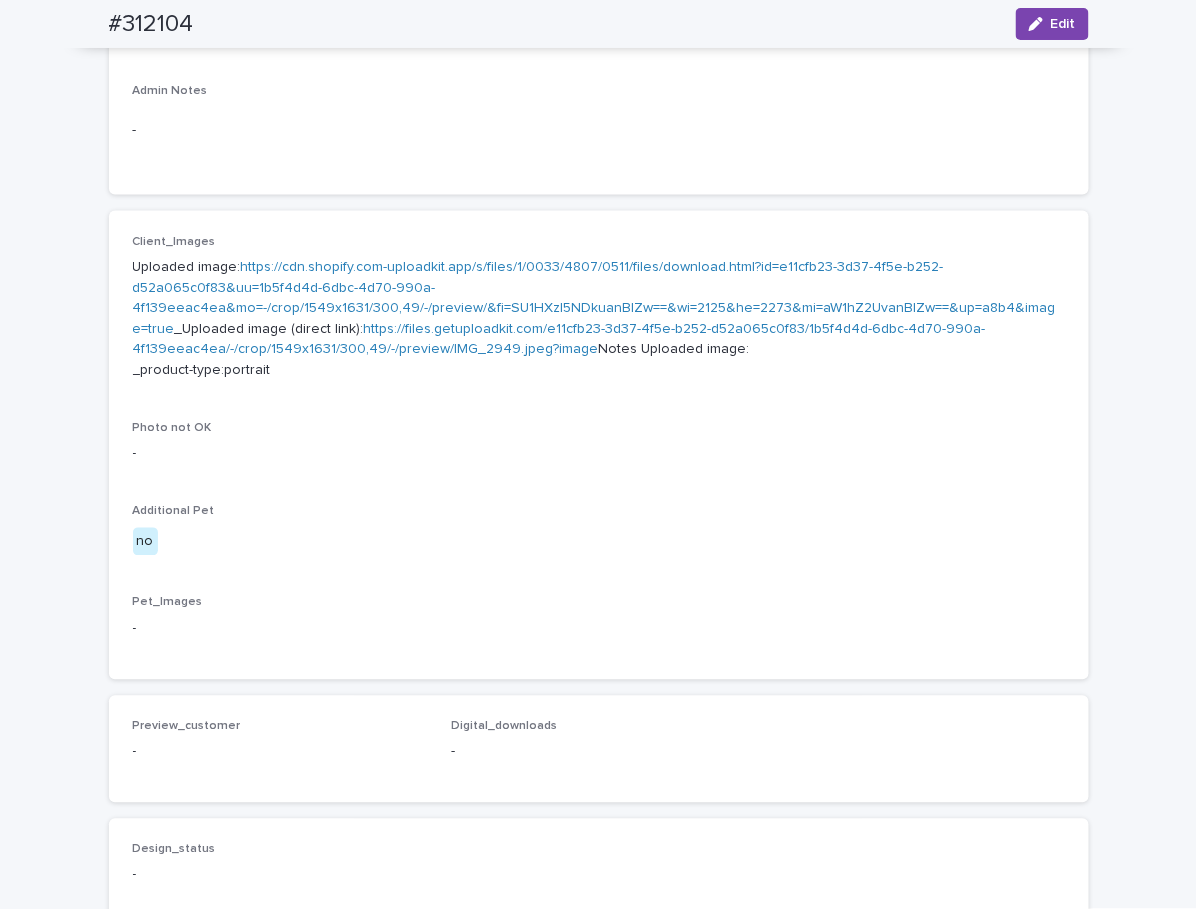 click on "https://cdn.shopify.com-uploadkit.app/s/files/1/0033/4807/0511/files/download.html?id=e11cfb23-3d37-4f5e-b252-d52a065c0f83&uu=1b5f4d4d-6dbc-4d70-990a-4f139eeac4ea&mo=-/crop/1549x1631/300,49/-/preview/&fi=SU1HXzI5NDkuanBlZw==&wi=2125&he=2273&mi=aW1hZ2UvanBlZw==&up=a8b4&image=true" at bounding box center (594, 298) 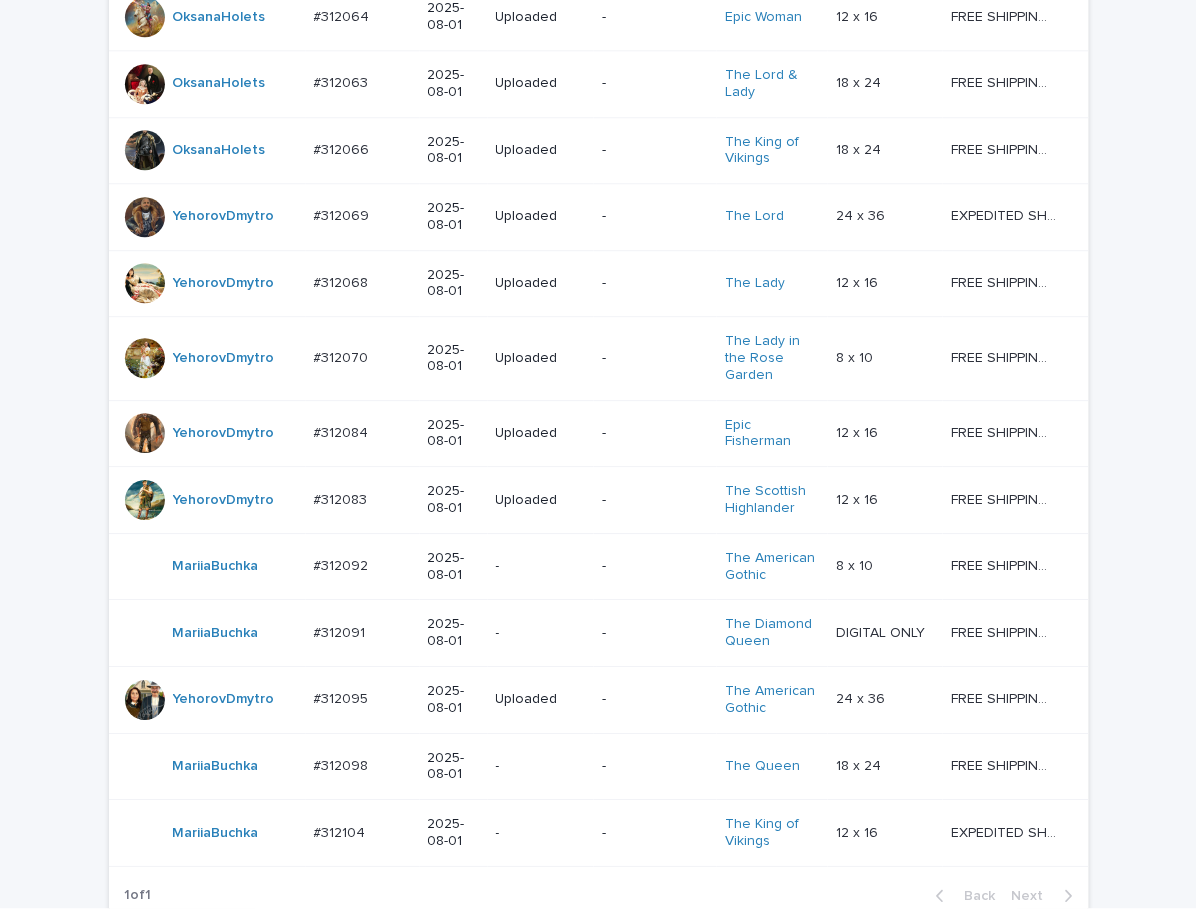 scroll, scrollTop: 1487, scrollLeft: 0, axis: vertical 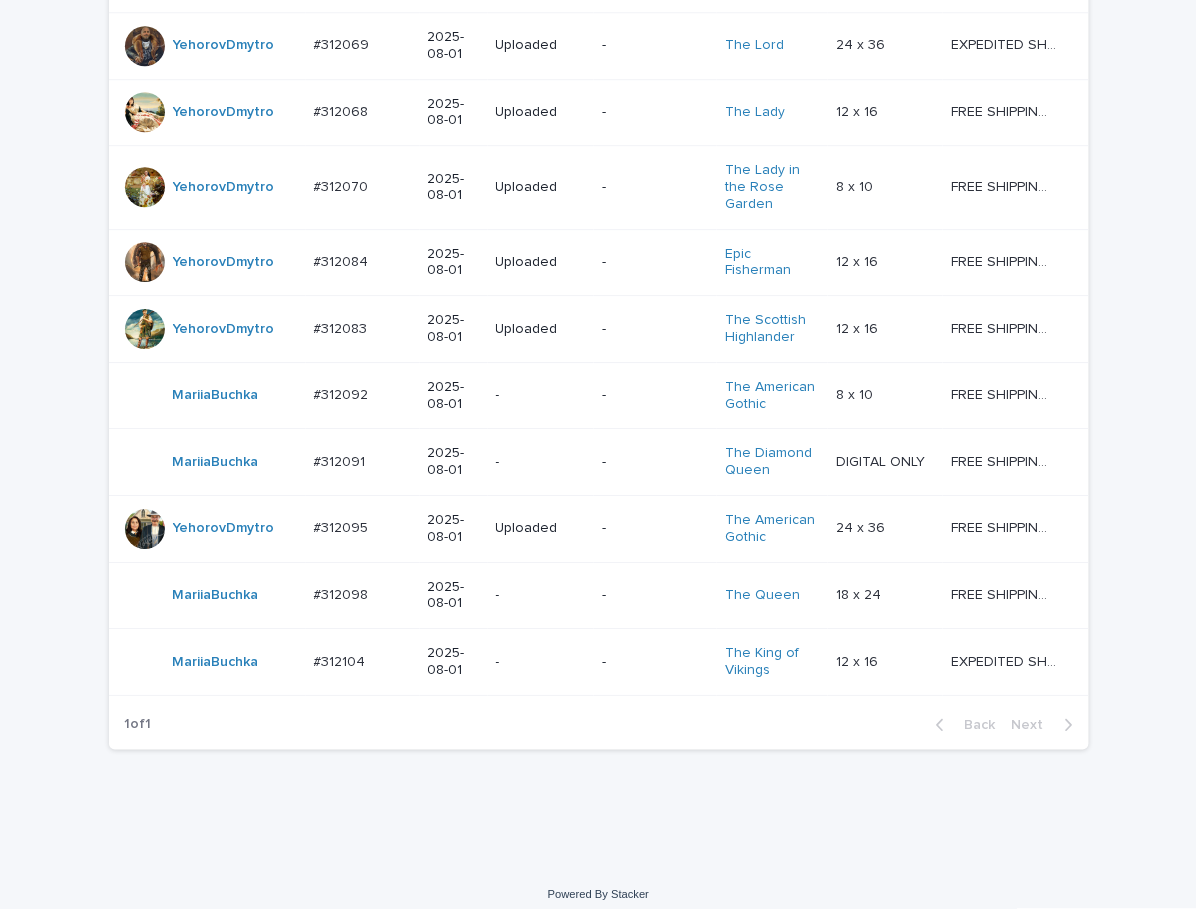 click on "Loading... Saving… Loading... Saving… Check Your Order Artist Name Date Design_status Customer_status Product_Title Product_Variant Shipping_Title TaoNguyen   Do_not_delete Do_not_delete   - Uploaded - - - -   - -   RolaineSanJuan   #301204_T #301204_T   2025-05-26 - - Change your picture   - -   - -   OksanaHolets   #311767 #311767   2025-07-25 Uploaded Needs revisions The Viking Royals   24 x 36 24 x 36   FREE SHIPPING - preview in 1-2 business days, after your approval delivery will take 5-10 b.d. FREE SHIPPING - preview in 1-2 business days, after your approval delivery will take 5-10 b.d.   MariiaBuchka   #311835 #311835   2025-07-26 Needs fixing Needs revisions The Lord & Lady   24 x 36 24 x 36   FREE SHIPPING - preview in 1-2 business days, after your approval delivery will take 5-10 b.d. FREE SHIPPING - preview in 1-2 business days, after your approval delivery will take 5-10 b.d.   MariiaBuchka   #311874 #311874   2025-07-27 Needs fixing Needs revisions The King of Vikings   18 x 24" at bounding box center (598, -154) 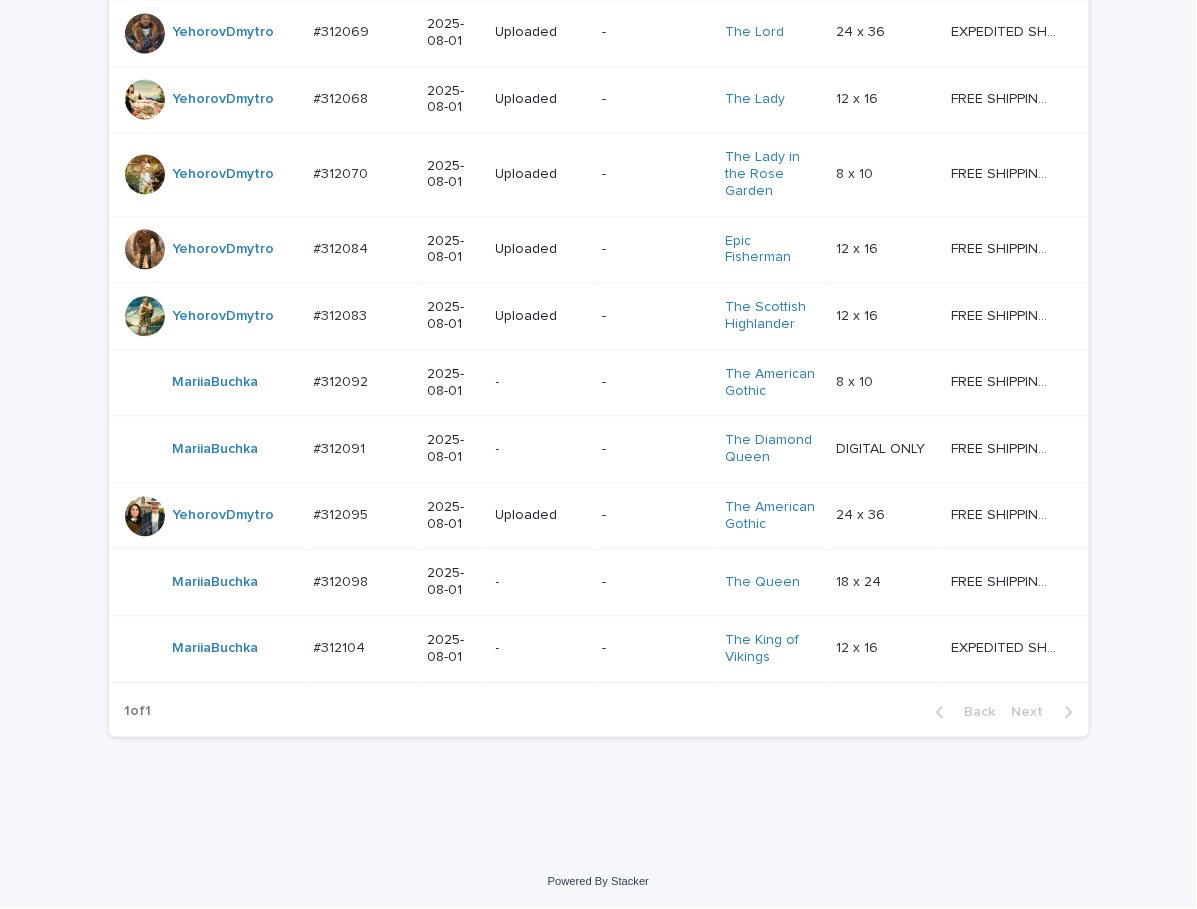 scroll, scrollTop: 1019, scrollLeft: 0, axis: vertical 